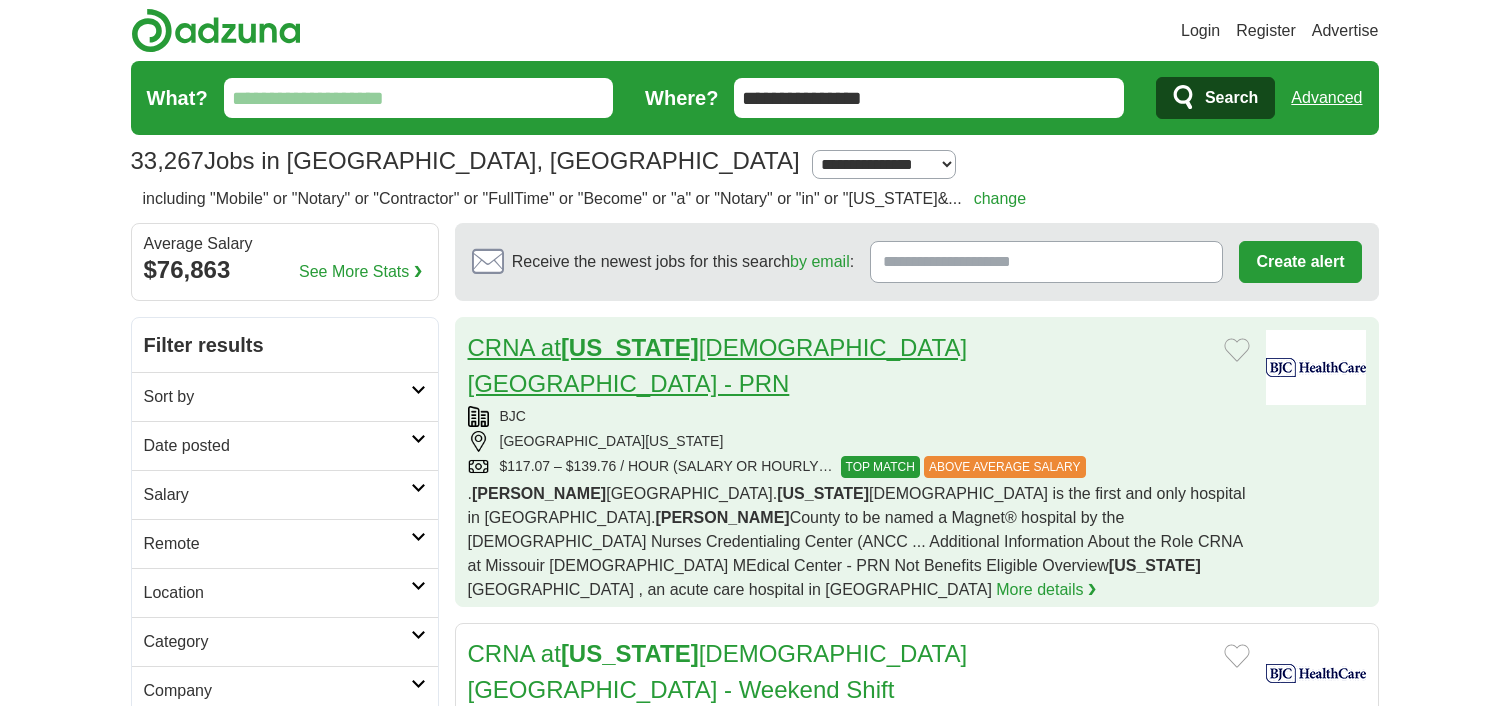 scroll, scrollTop: 0, scrollLeft: 0, axis: both 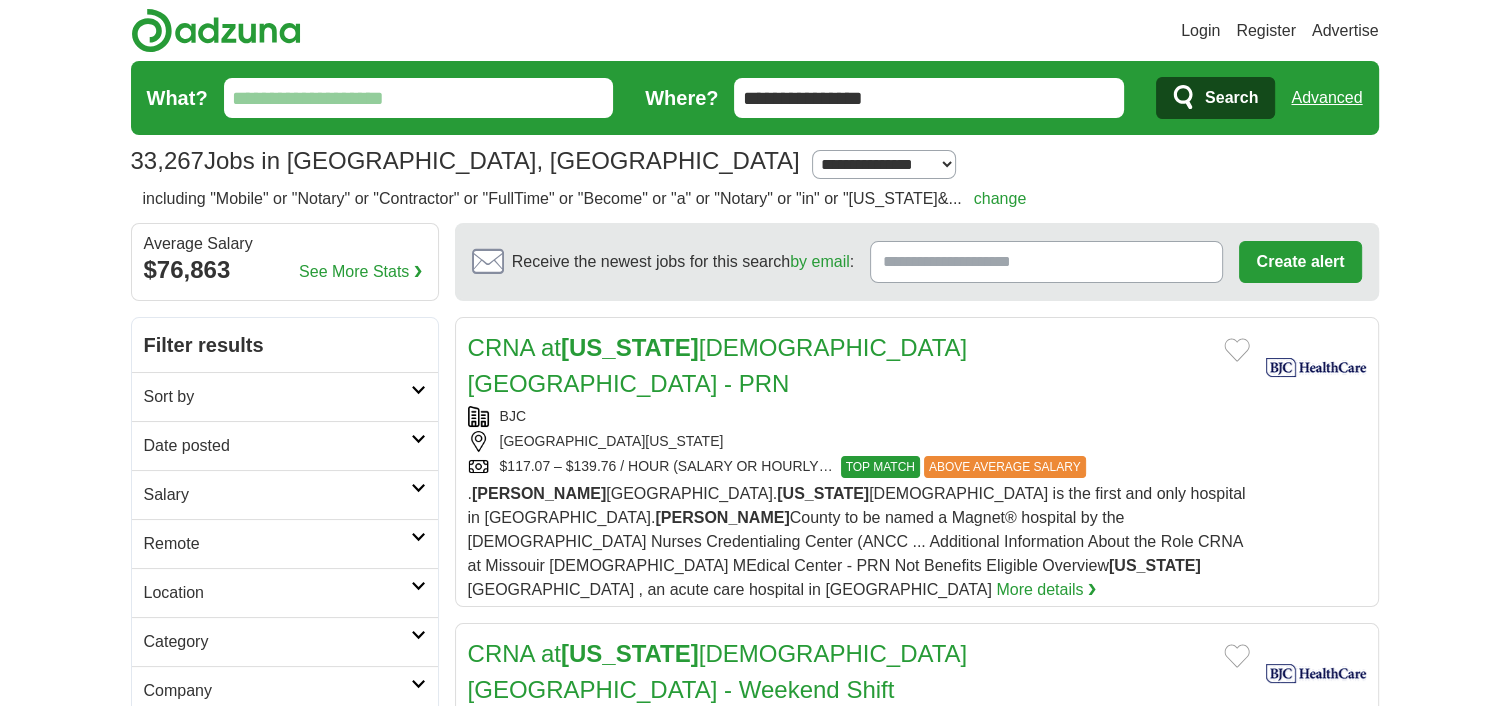 click on "What?" at bounding box center (419, 98) 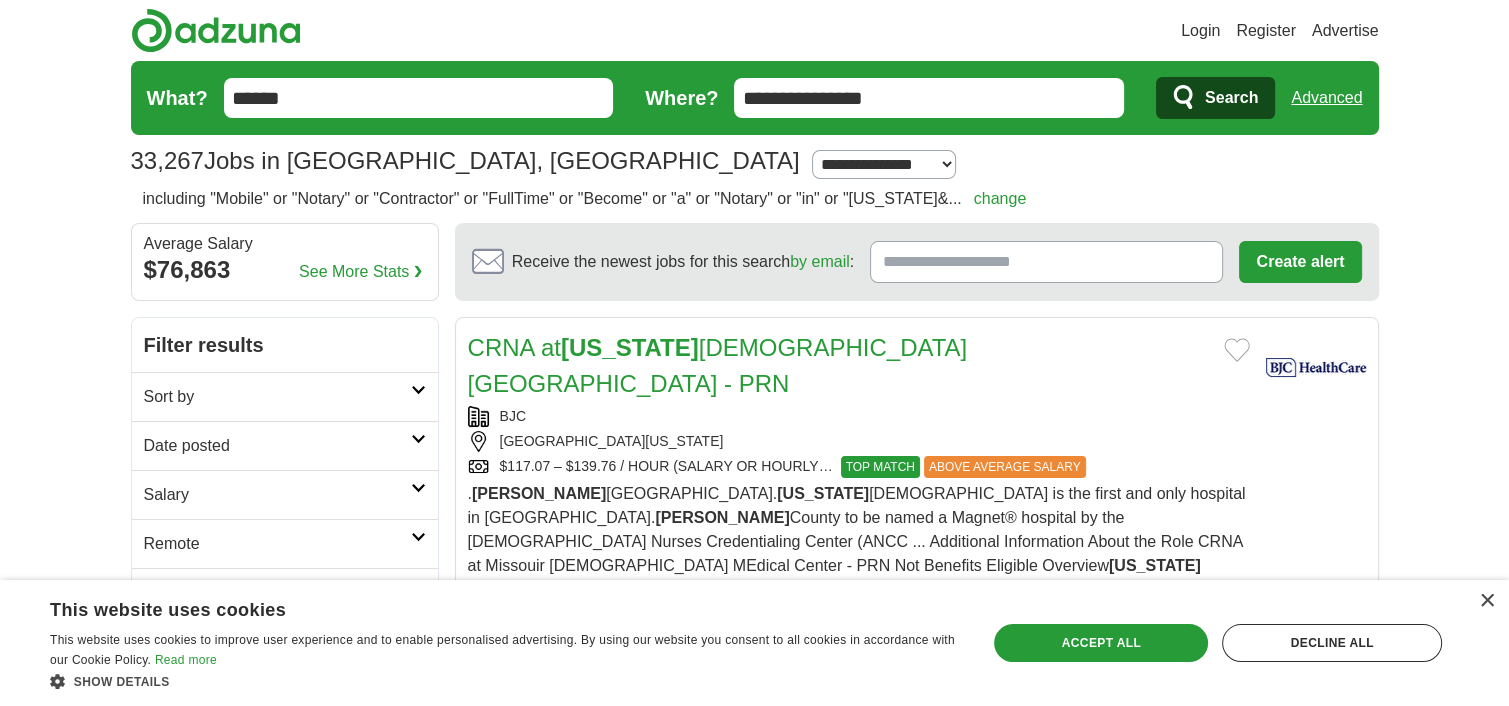 type on "******" 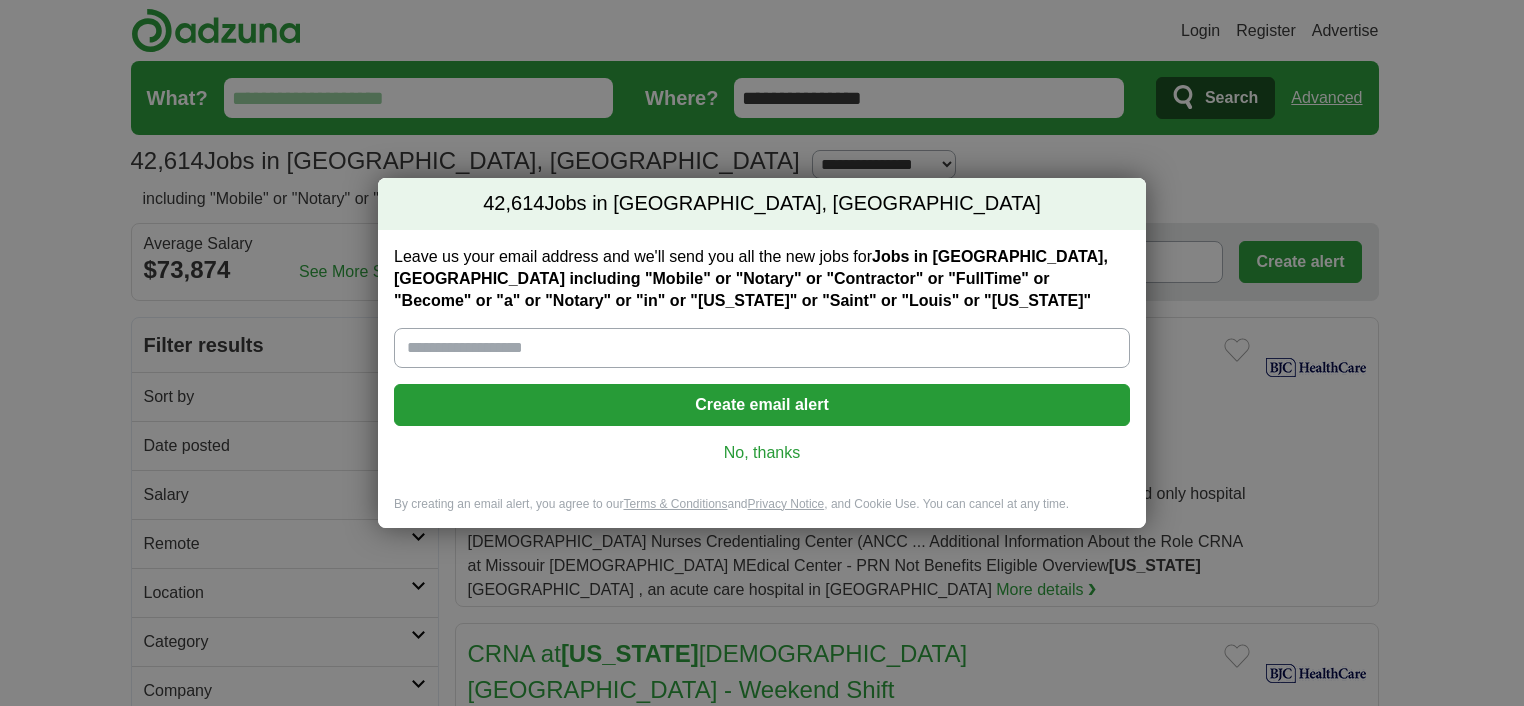 scroll, scrollTop: 0, scrollLeft: 0, axis: both 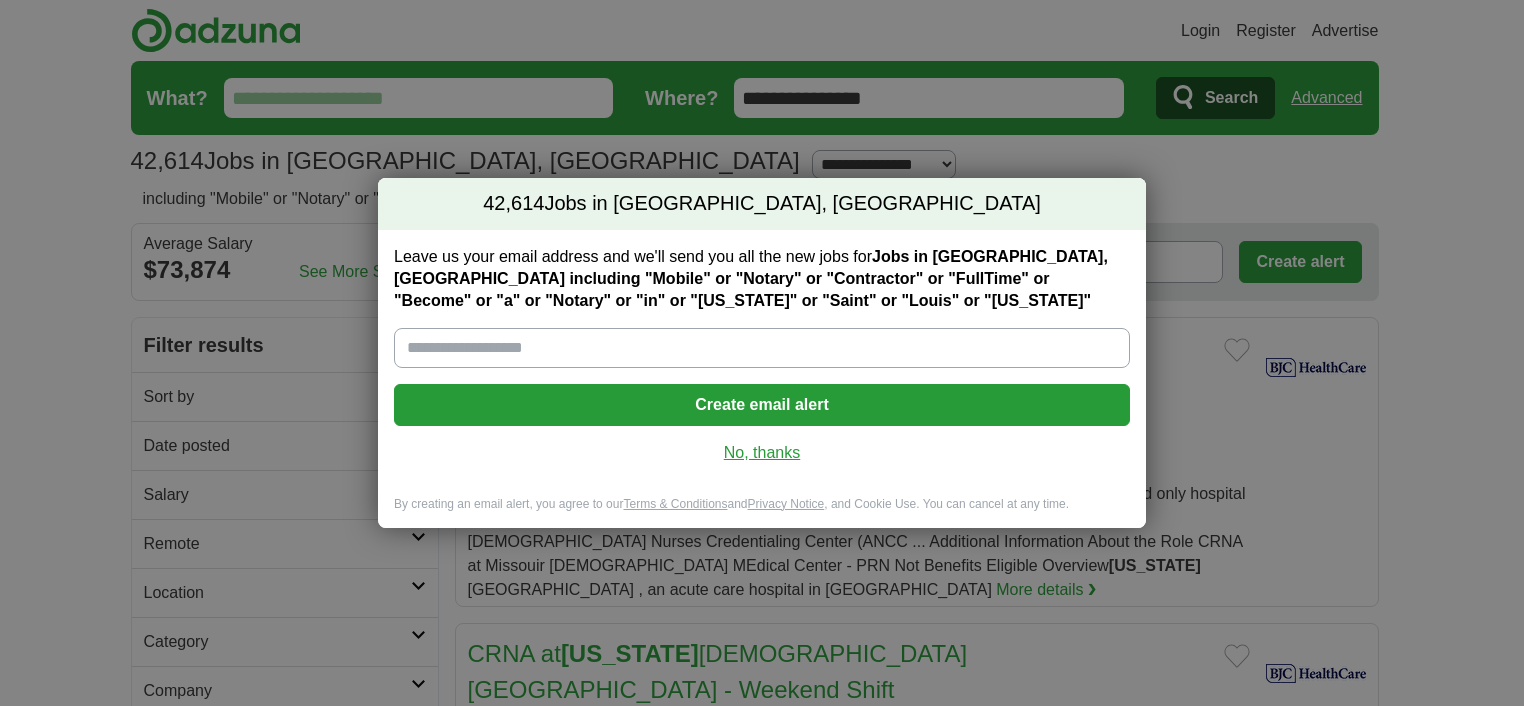 click on "No, thanks" at bounding box center [762, 453] 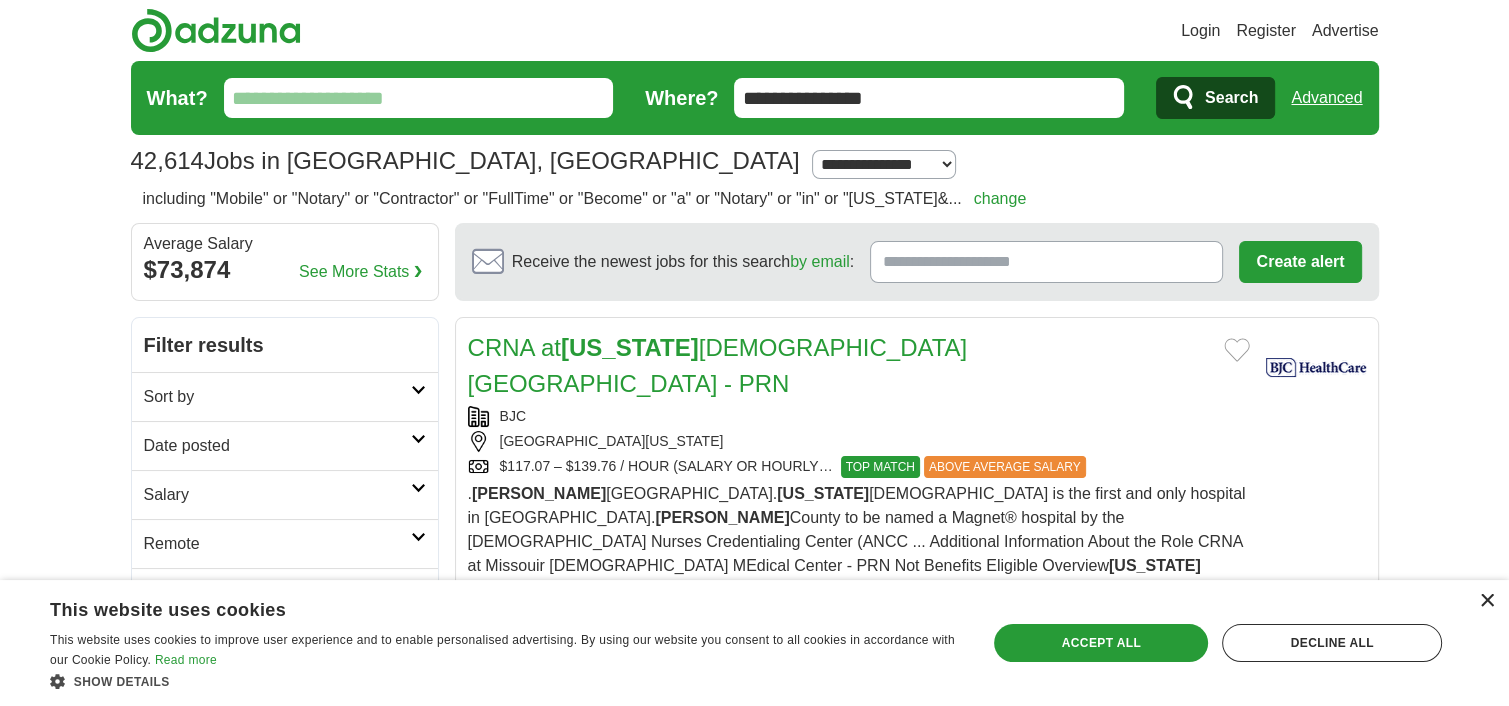 click on "×" at bounding box center [1486, 601] 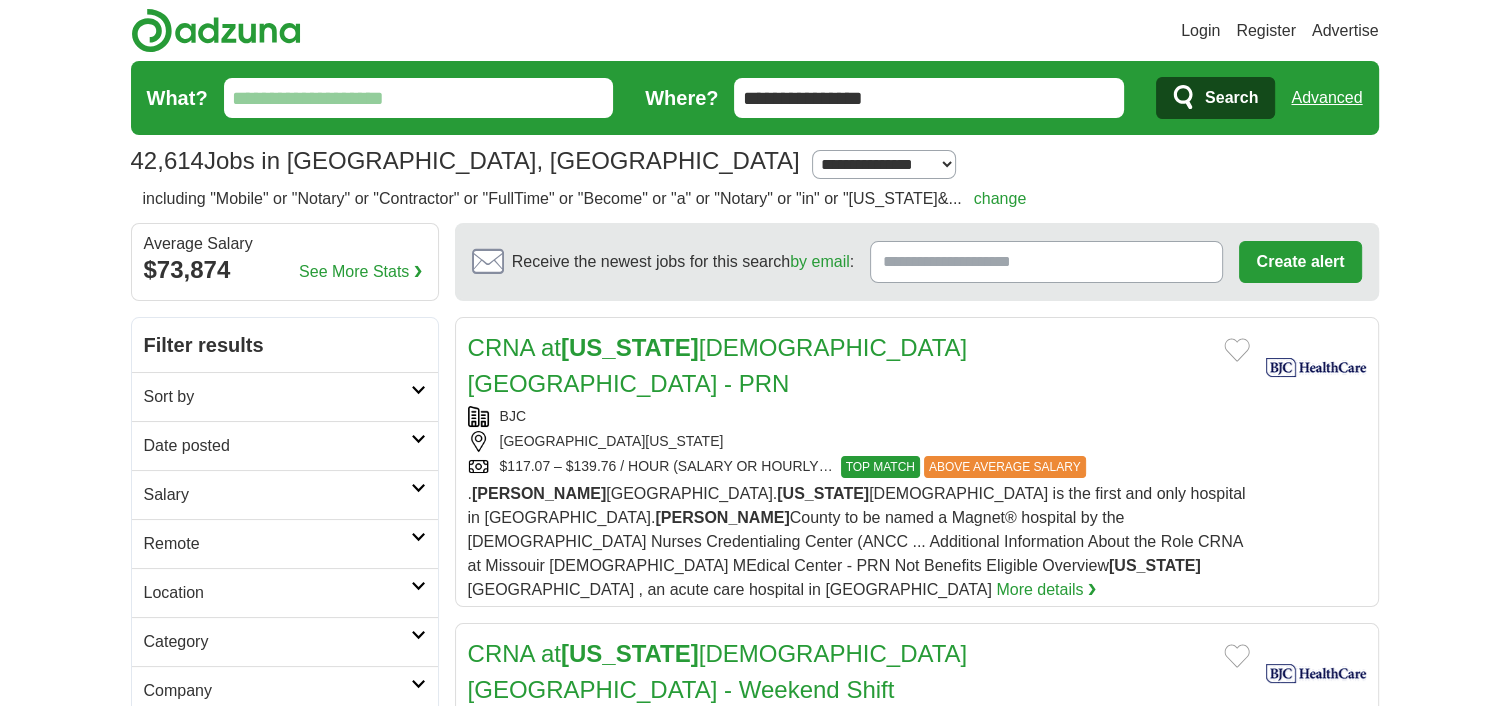 click at bounding box center [418, 390] 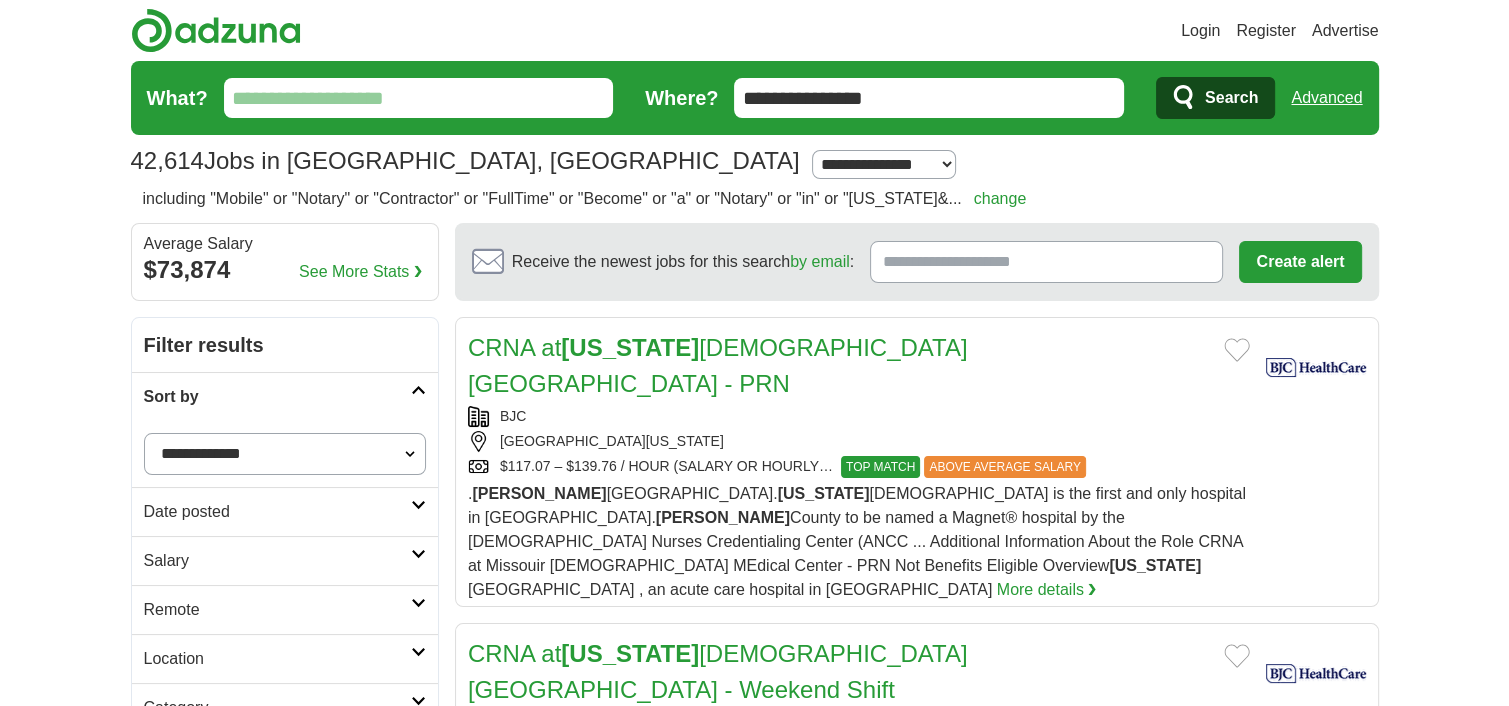 click on "**********" at bounding box center (285, 454) 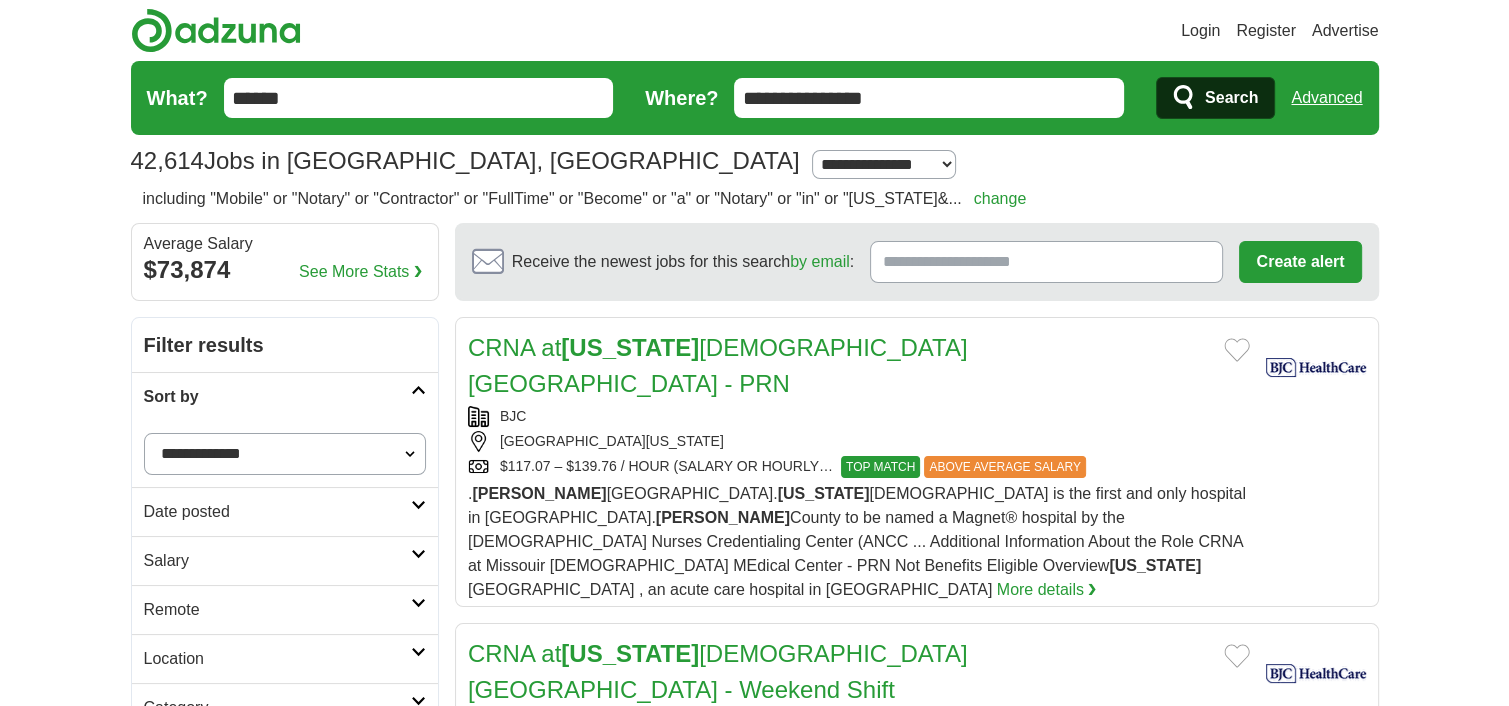 type on "******" 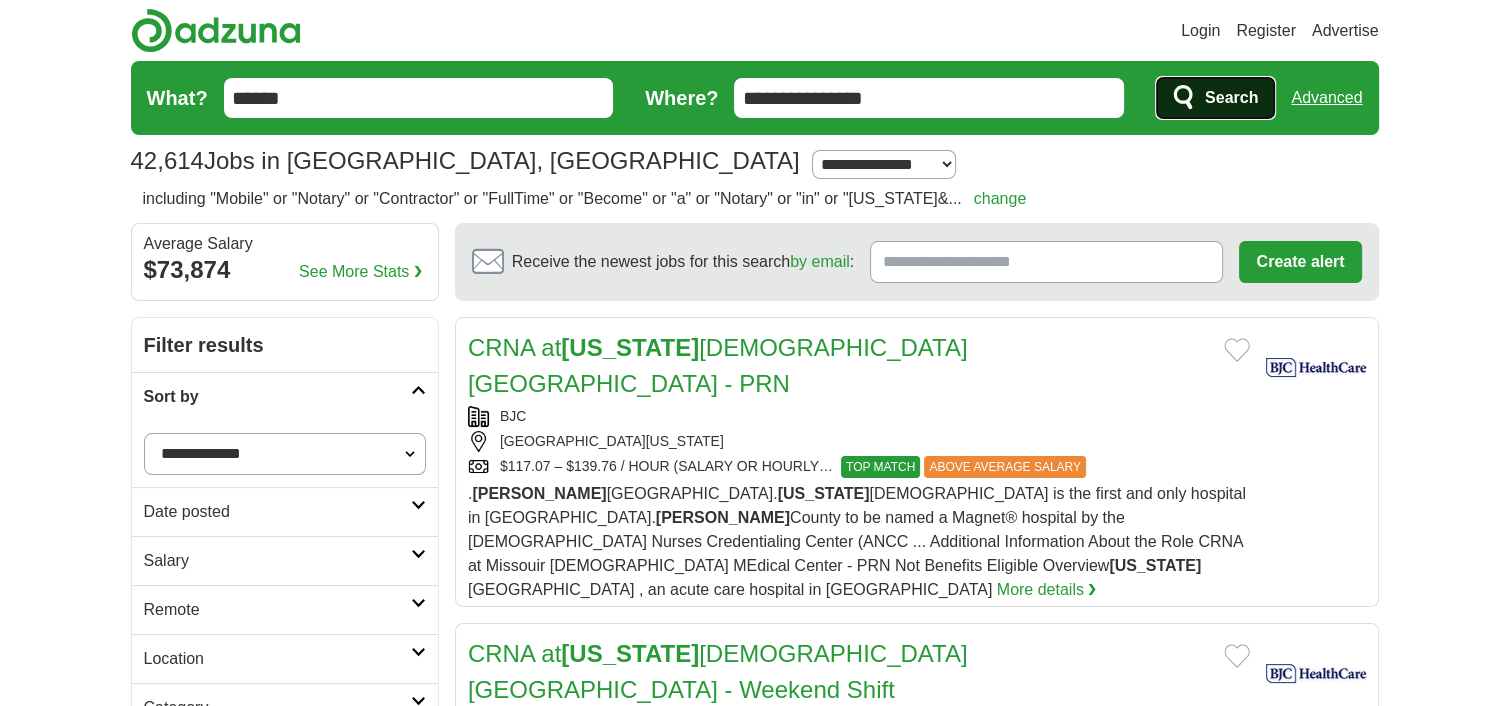 click on "Search" at bounding box center [1231, 98] 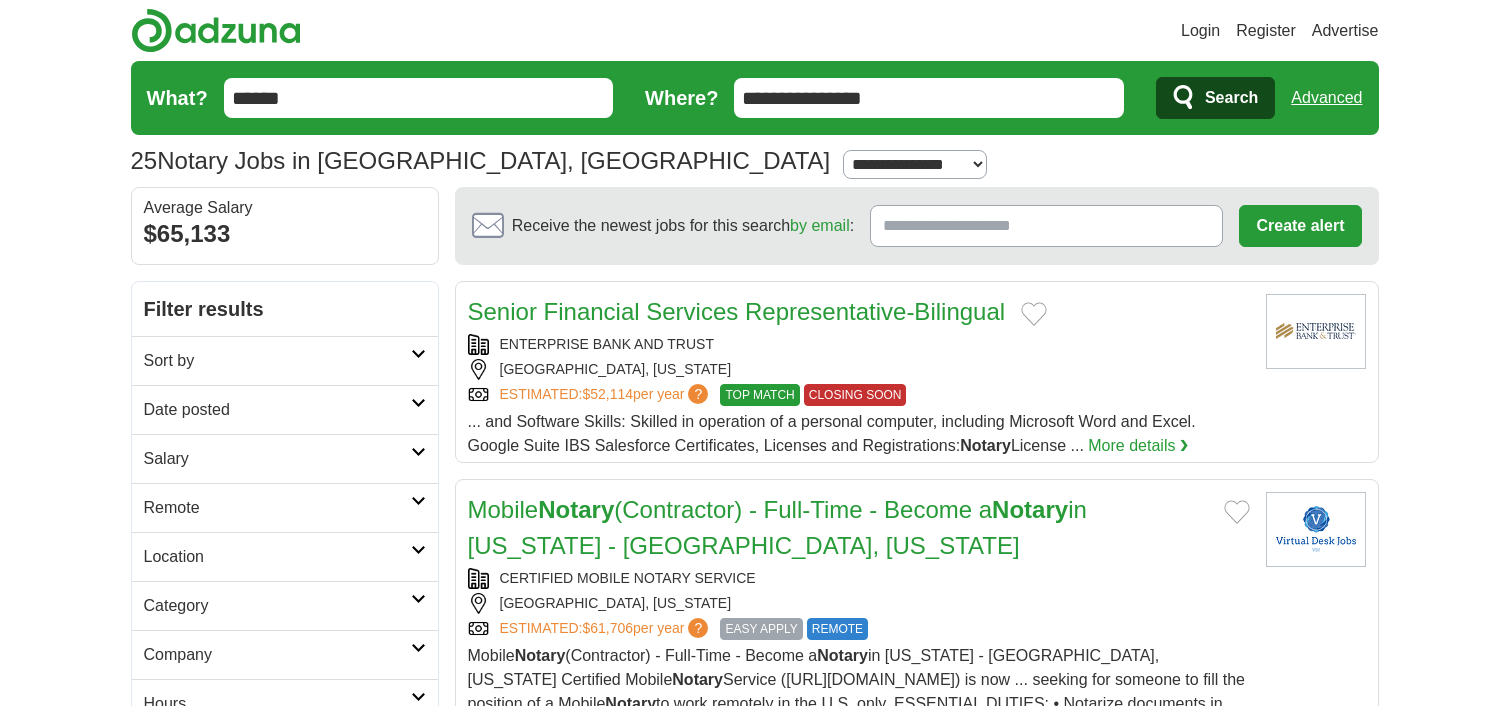 scroll, scrollTop: 0, scrollLeft: 0, axis: both 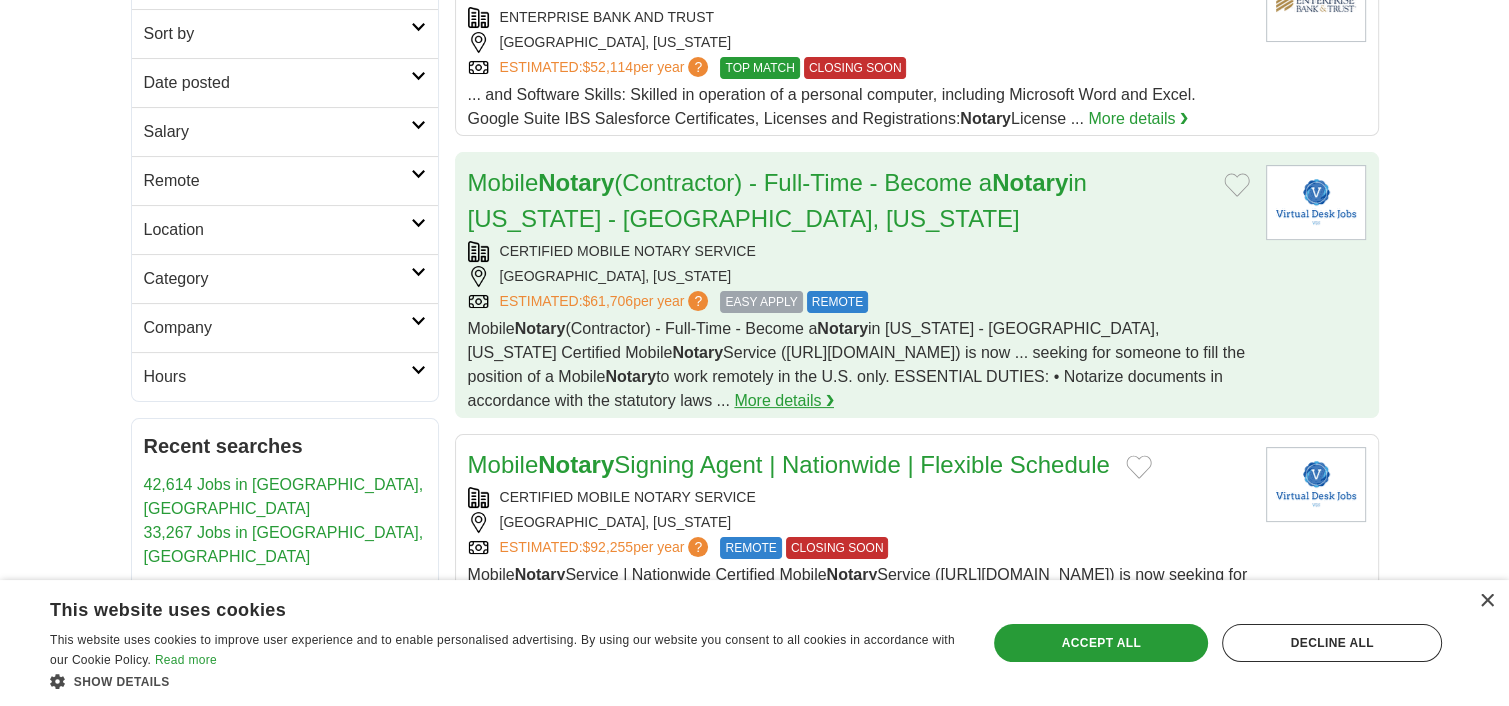 click on "More details ❯" at bounding box center (784, 401) 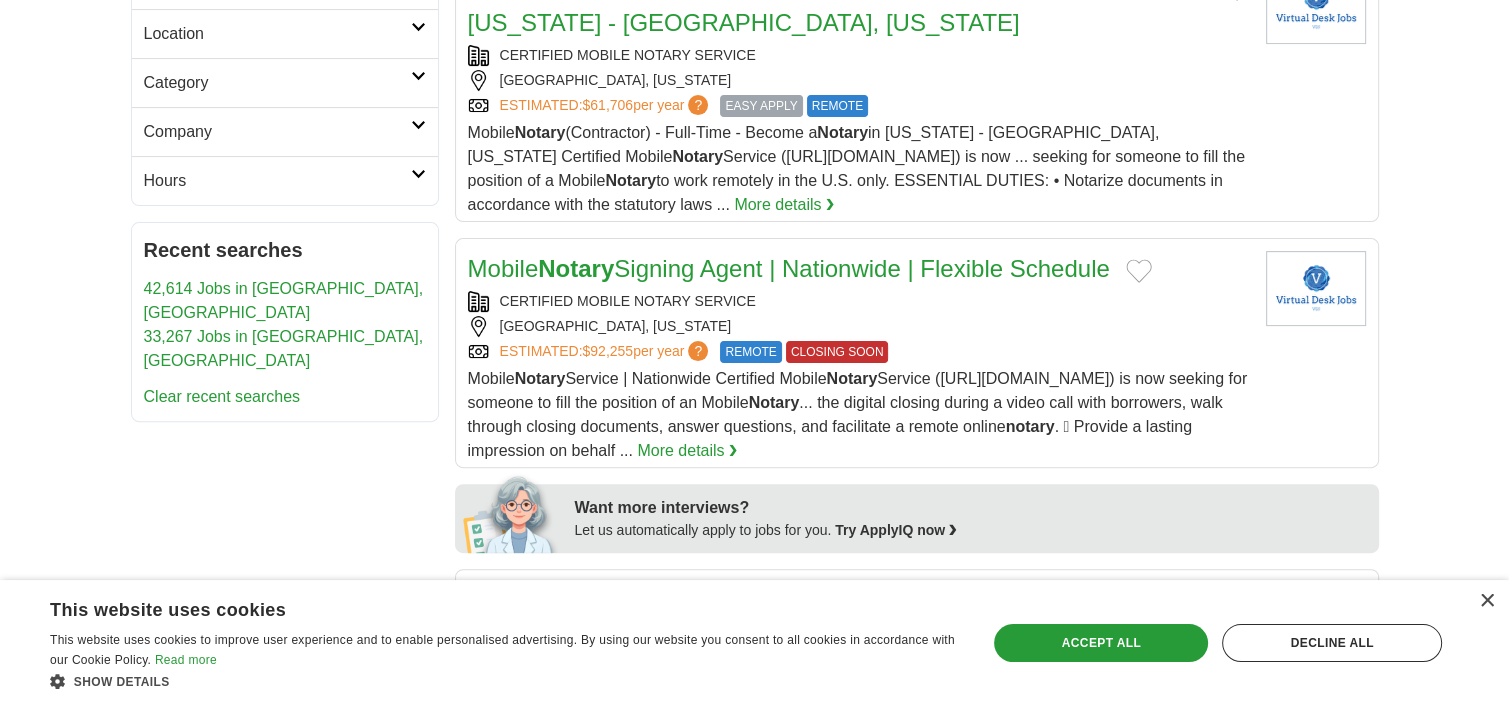 scroll, scrollTop: 527, scrollLeft: 0, axis: vertical 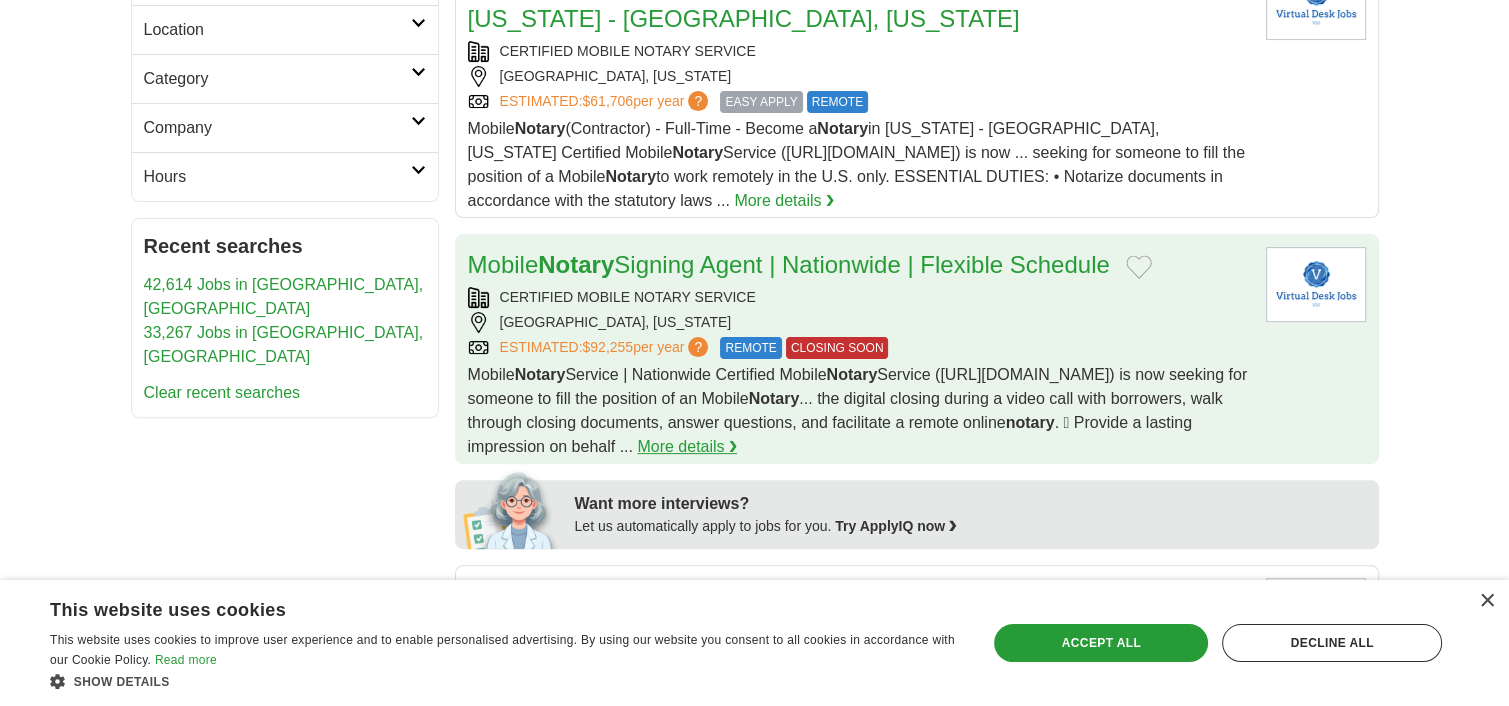 click on "More details ❯" at bounding box center [687, 447] 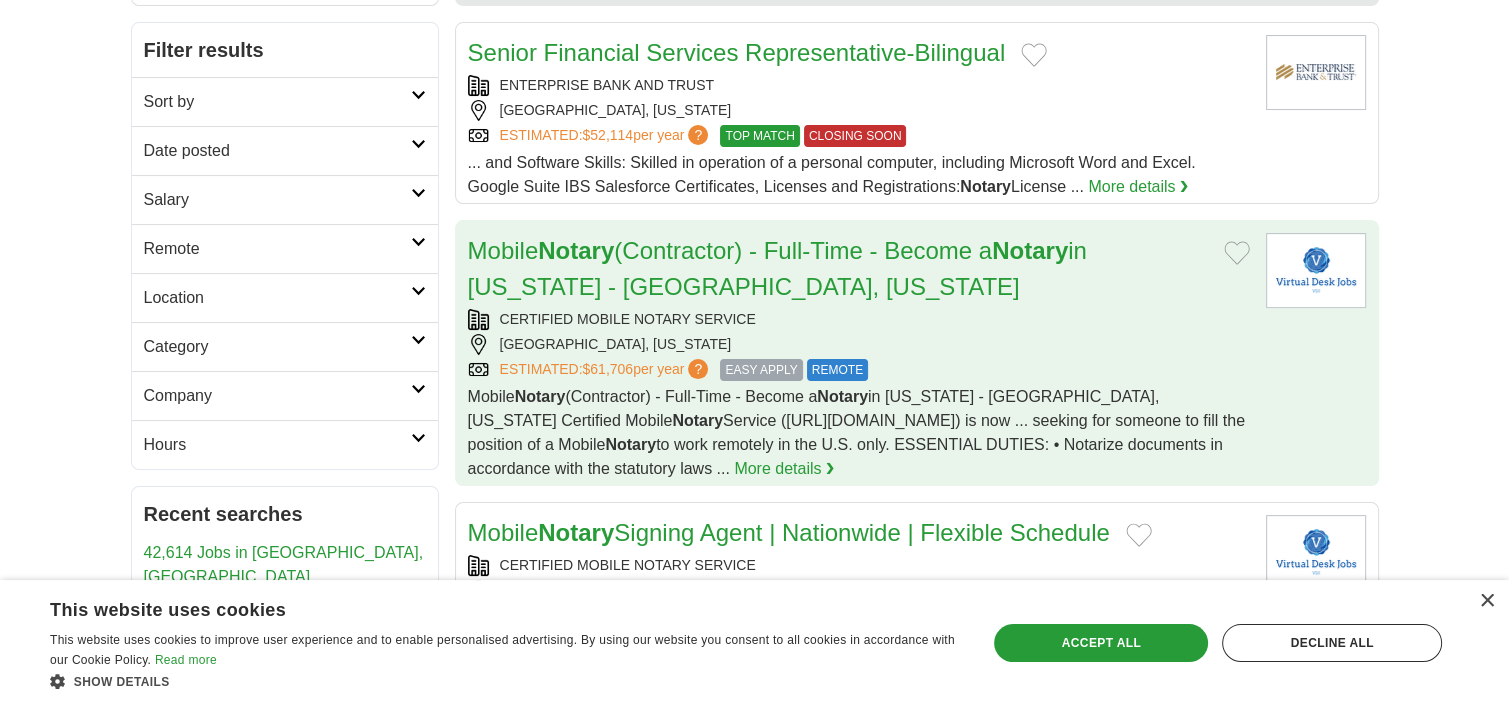 scroll, scrollTop: 227, scrollLeft: 0, axis: vertical 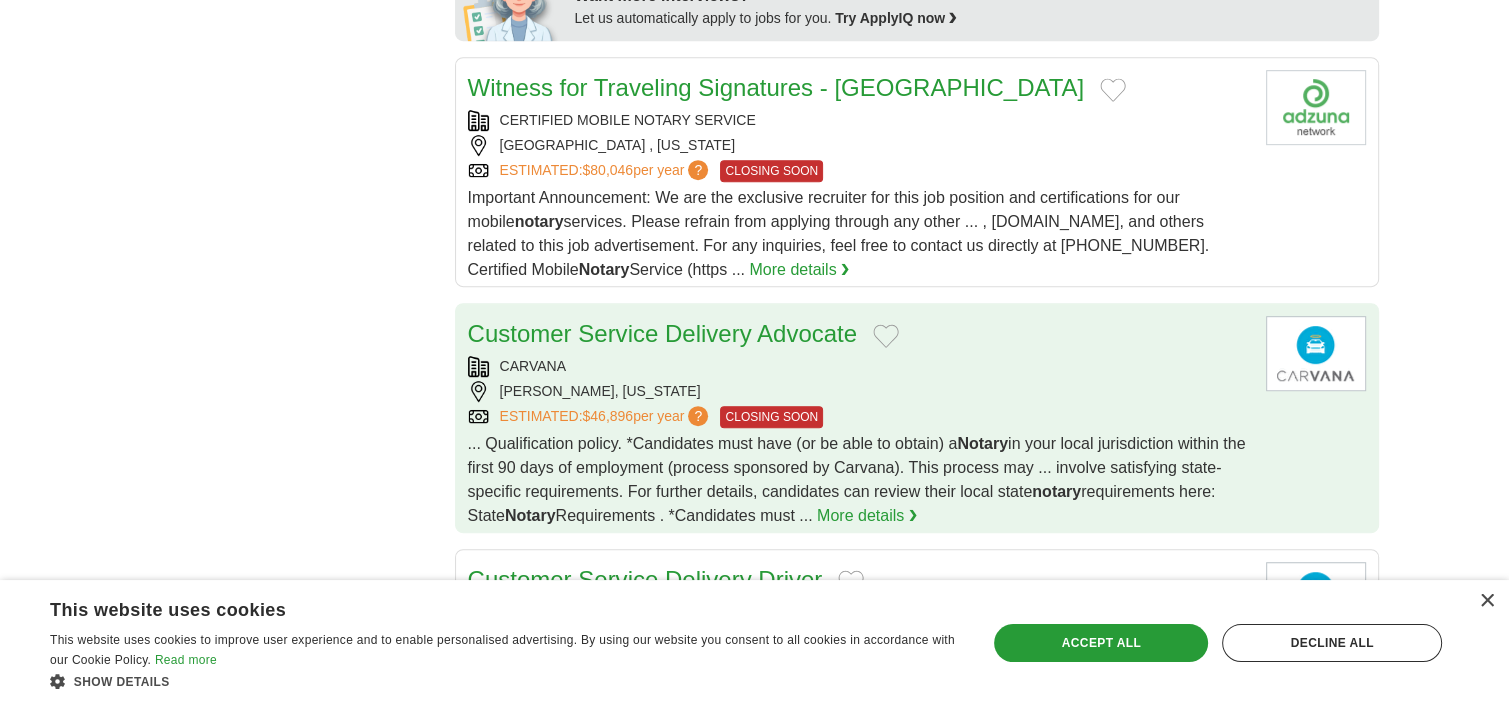 click on "...  Qualification policy. *Candidates must have (or be able to obtain) a  Notary  in your local jurisdiction within the first 90 days of employment (process sponsored by Carvana). This process may ...  involve satisfying state-specific requirements. For further details, candidates can review their local state  notary  requirements here: State  Notary  Requirements . *Candidates must ...
More details ❯" at bounding box center [859, 480] 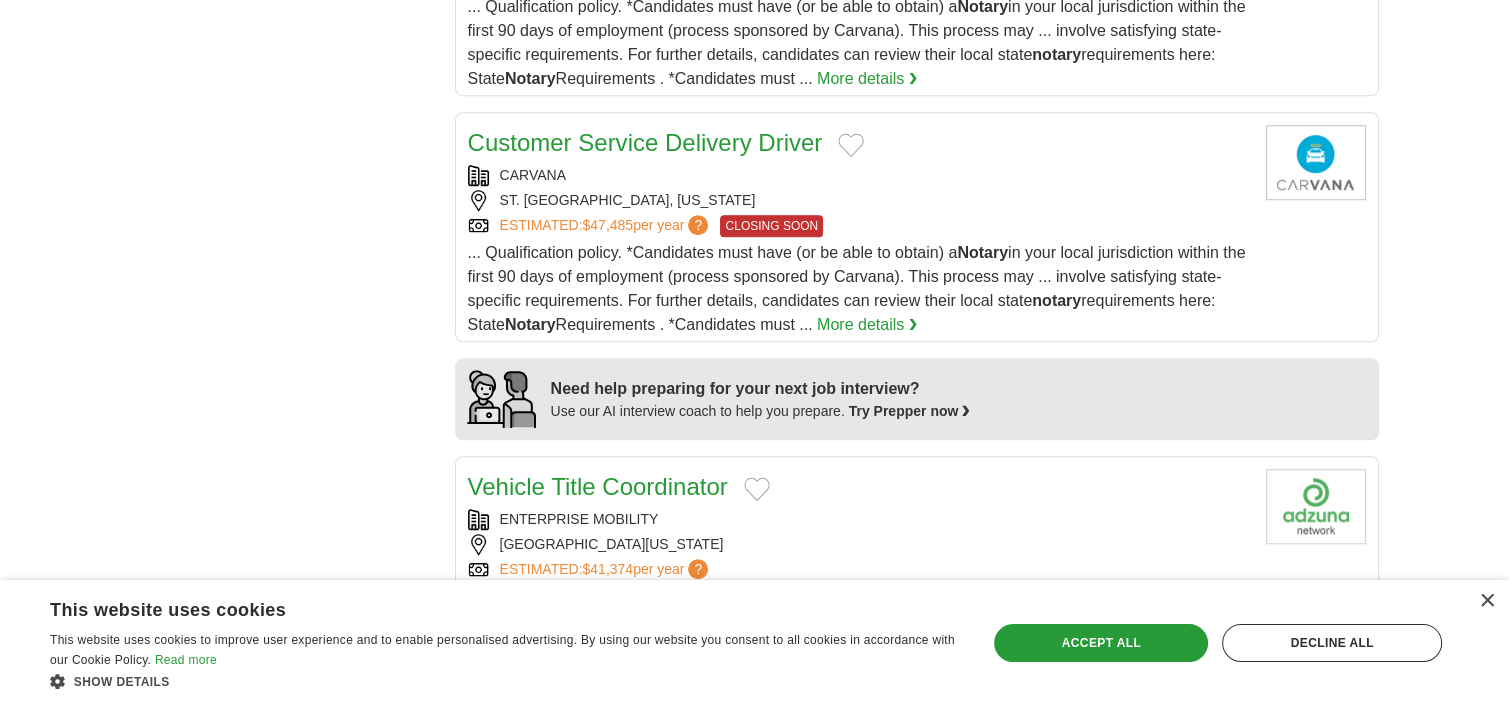 scroll, scrollTop: 1501, scrollLeft: 0, axis: vertical 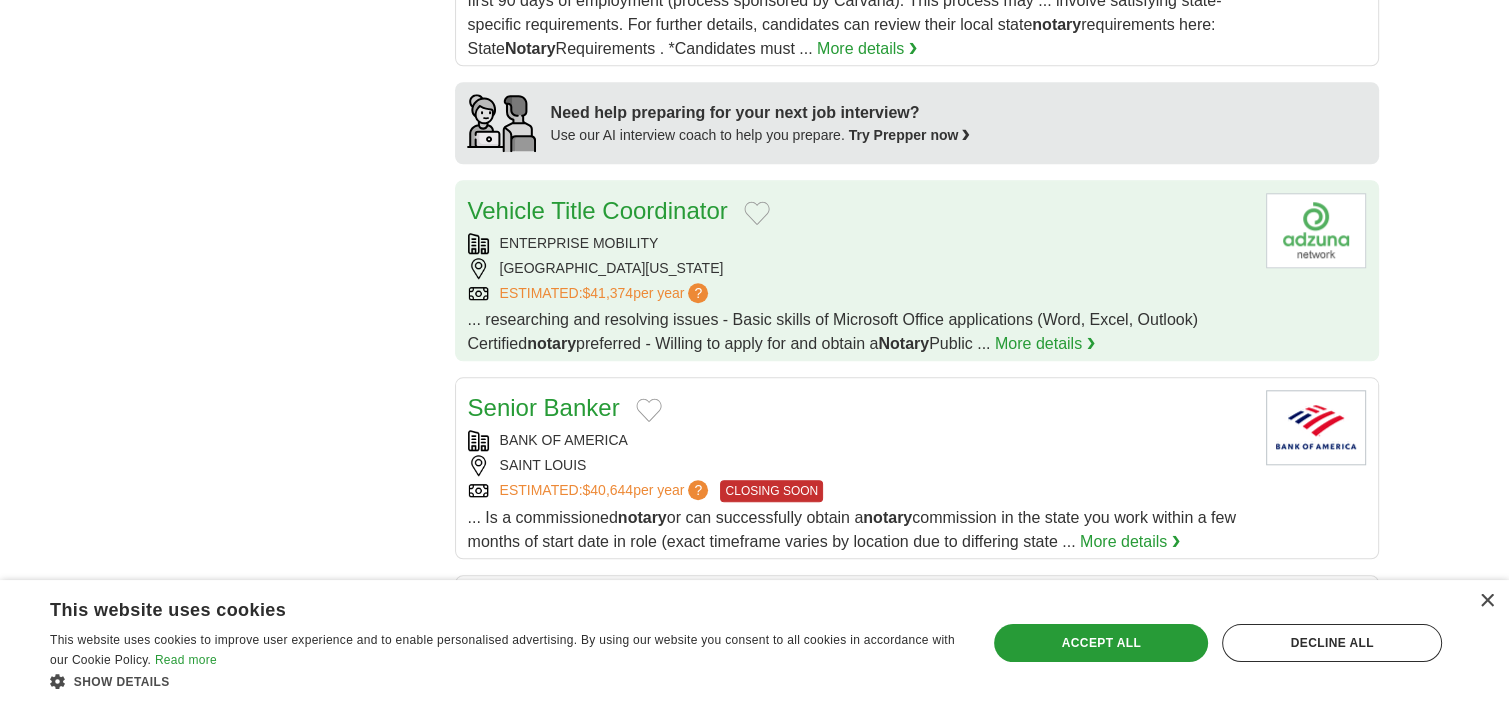 click on "...  researching and resolving issues - Basic skills of Microsoft Office applications (Word, Excel, Outlook) Certified  notary  preferred - Willing to apply for and obtain a  Notary  Public ...
More details ❯" at bounding box center (859, 332) 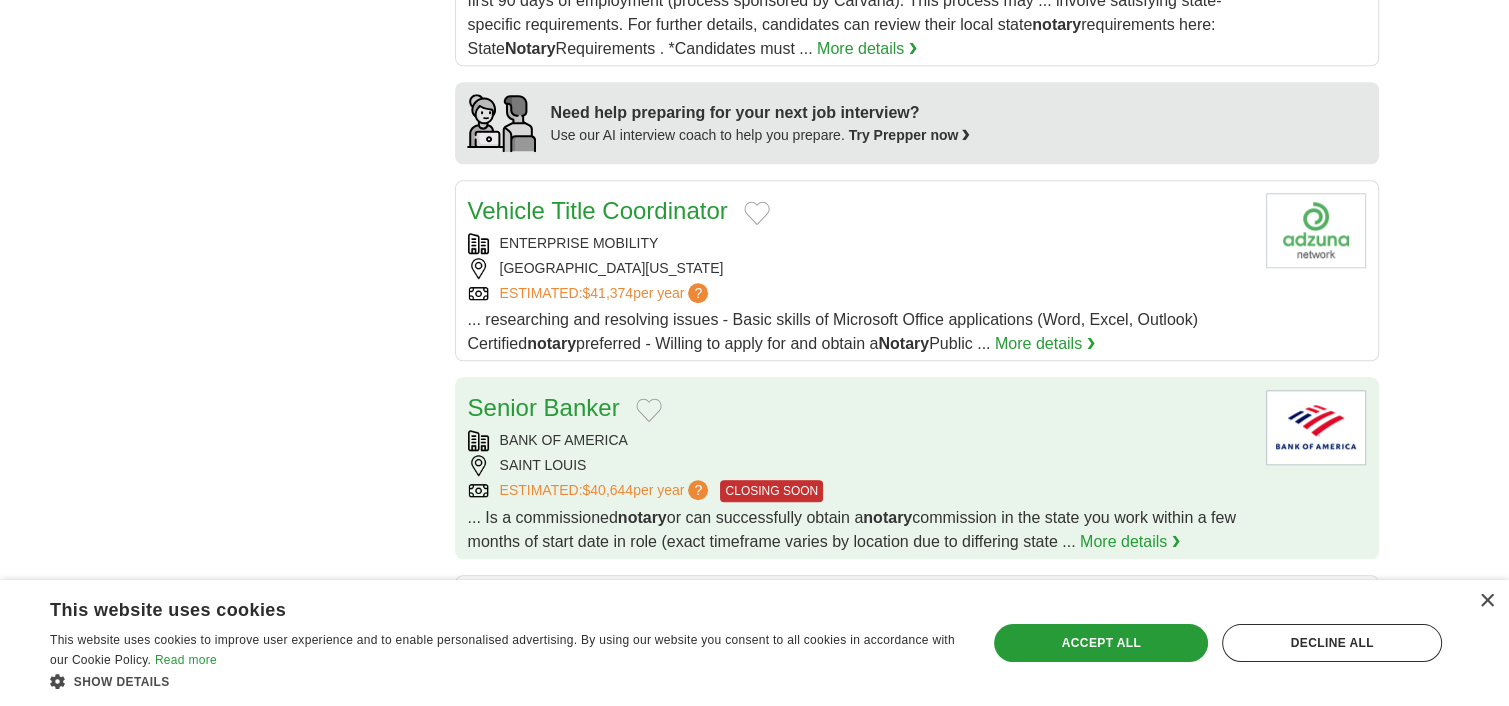click on "...  Is a commissioned  notary  or can successfully obtain a  notary  commission in the state you work within a few months of start date in role (exact timeframe varies by location due to differing state ..." at bounding box center [852, 529] 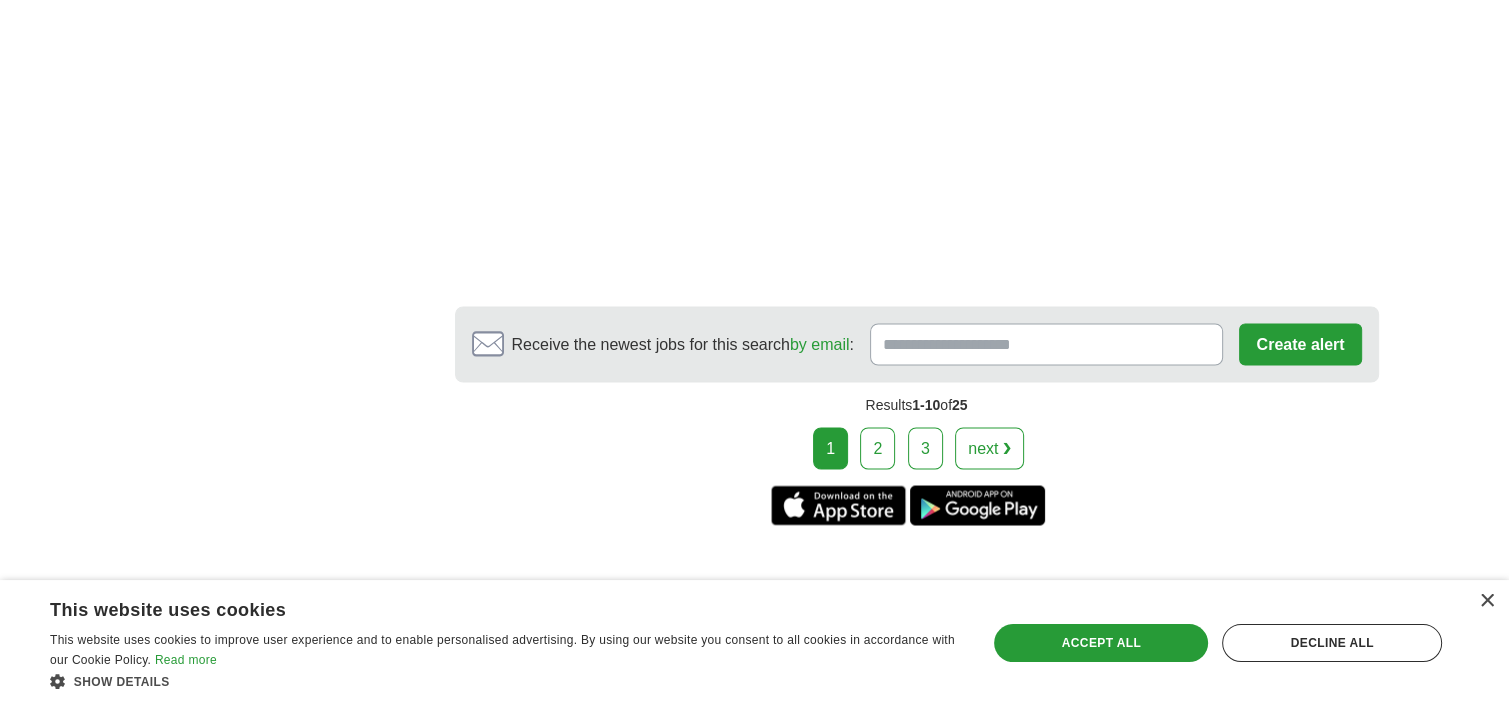 scroll, scrollTop: 3548, scrollLeft: 0, axis: vertical 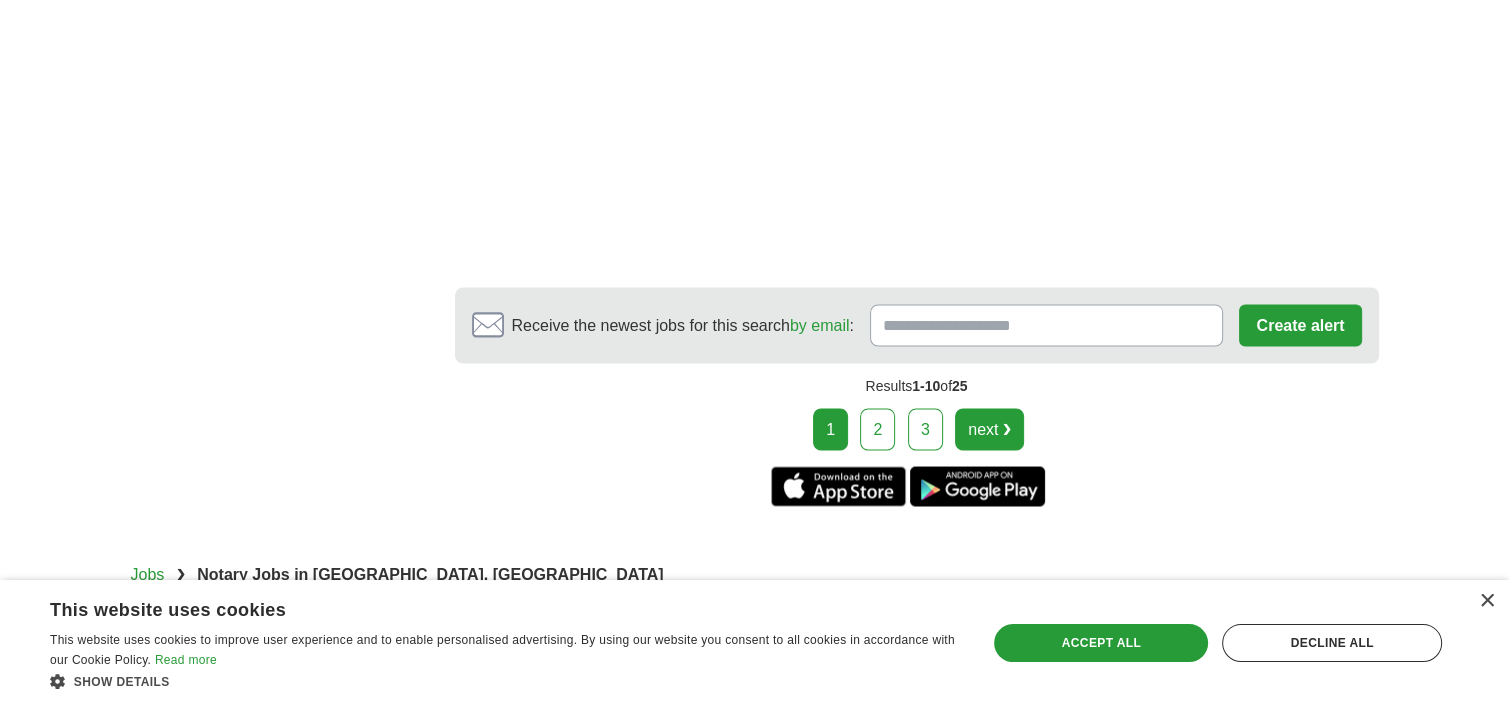 click on "next ❯" at bounding box center [989, 429] 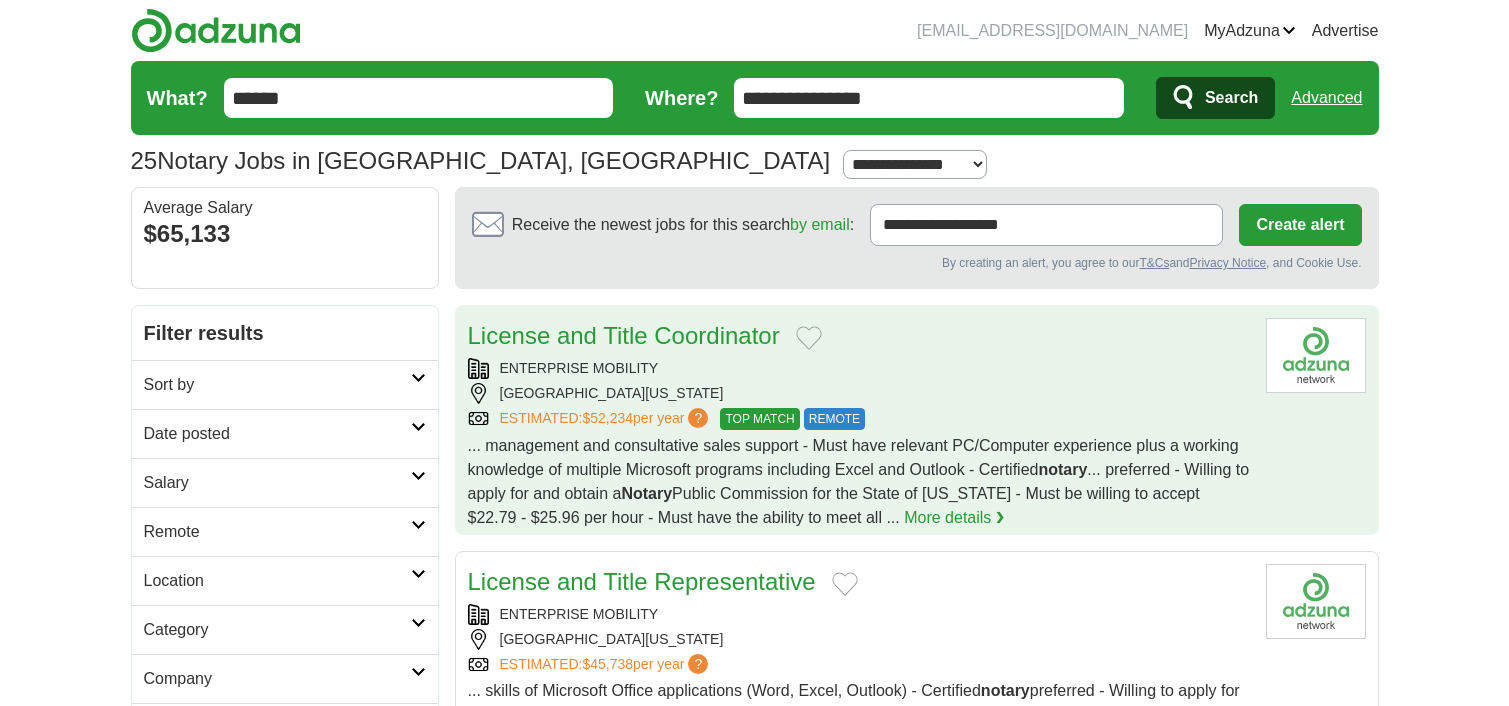 scroll, scrollTop: 0, scrollLeft: 0, axis: both 